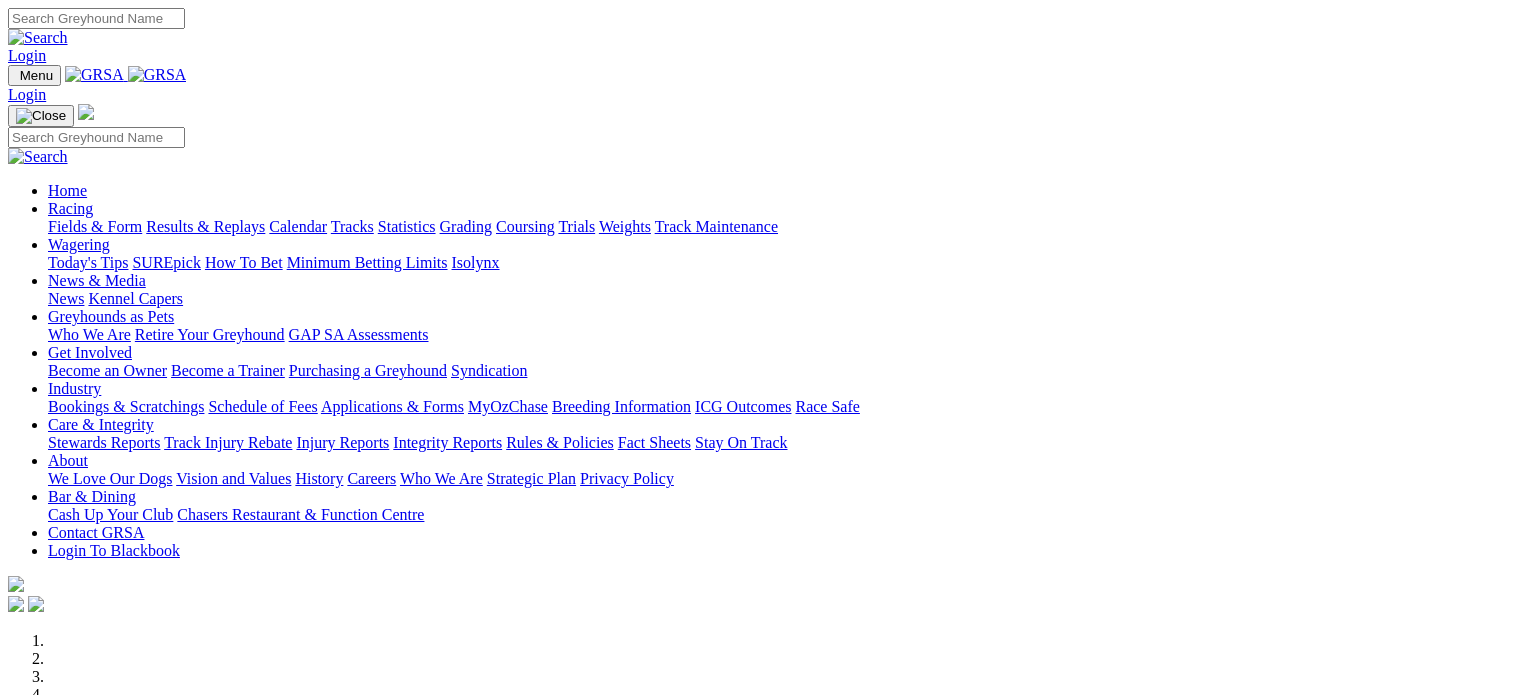 scroll, scrollTop: 0, scrollLeft: 0, axis: both 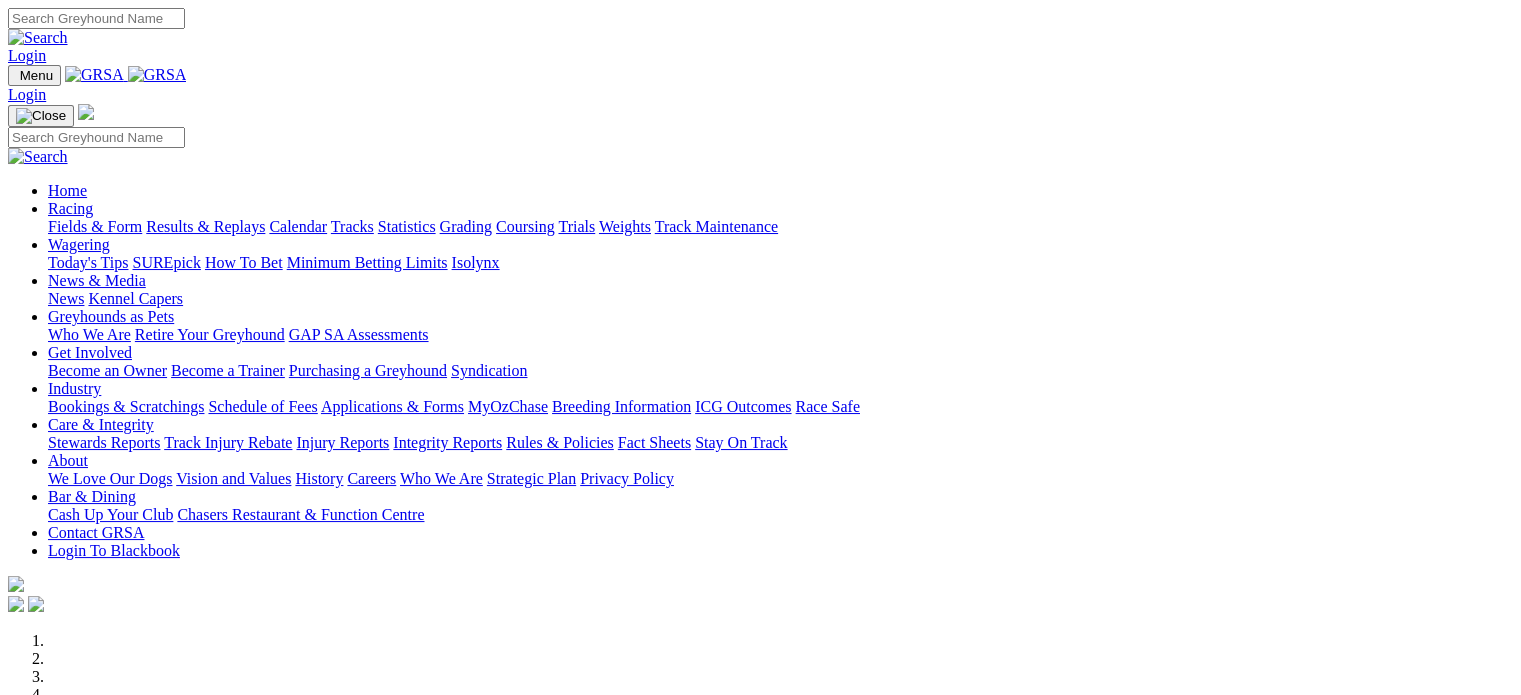 click on "F" at bounding box center (39, 1086) 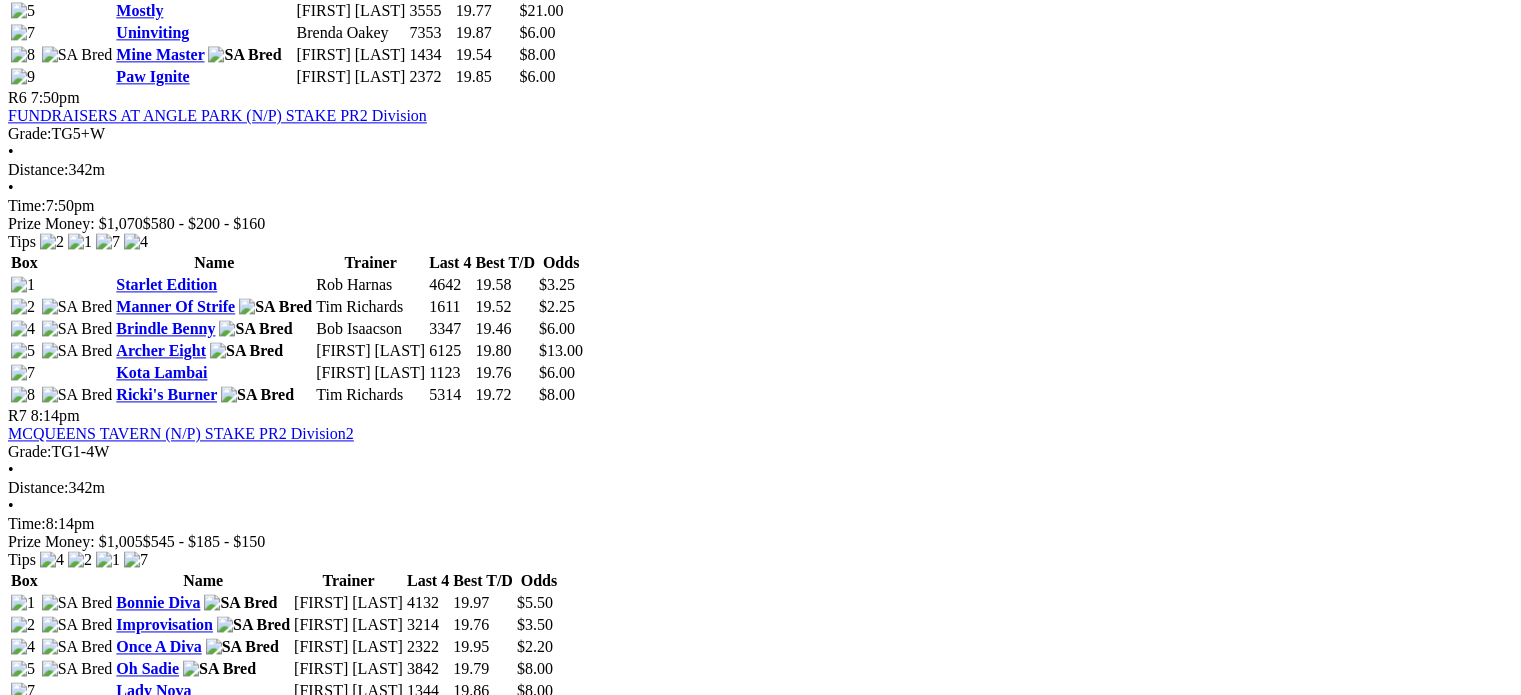 scroll, scrollTop: 2720, scrollLeft: 0, axis: vertical 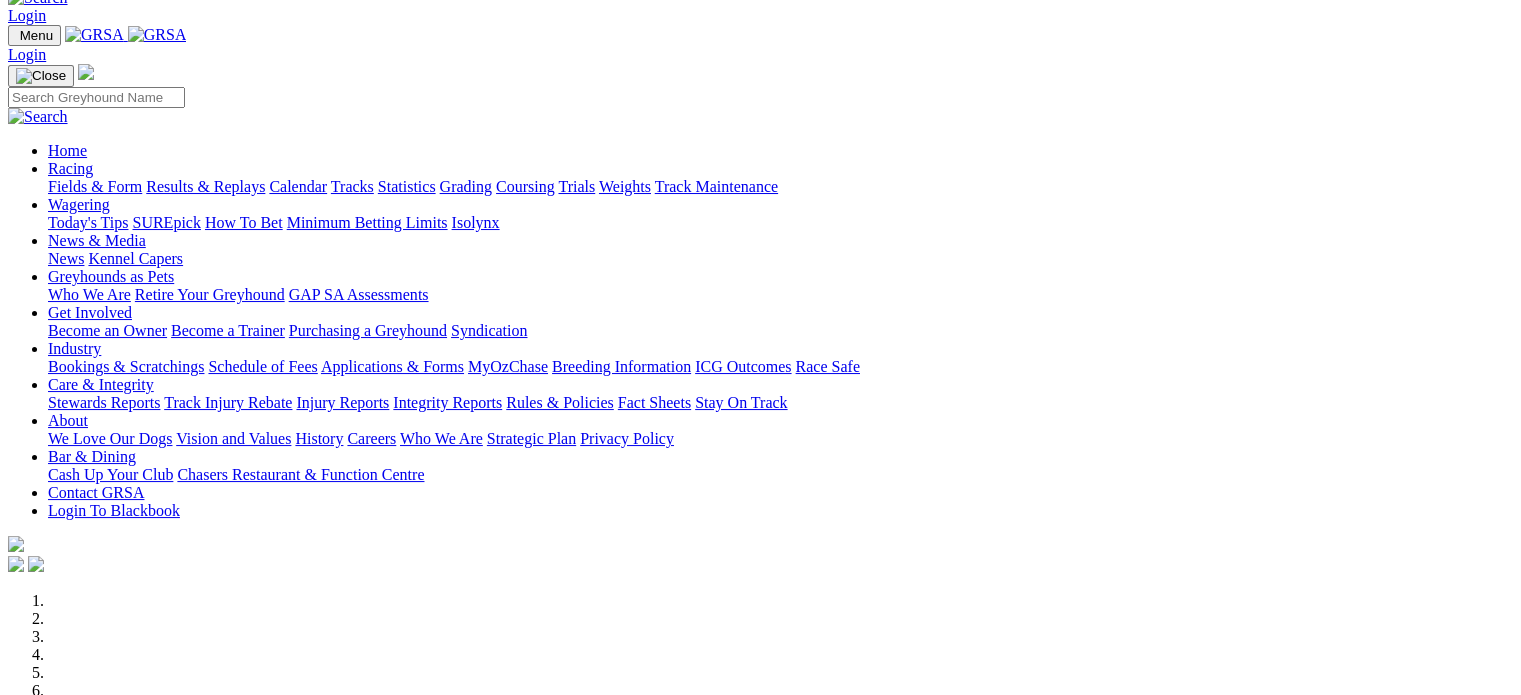 click on "Fields & Form" at bounding box center [95, 186] 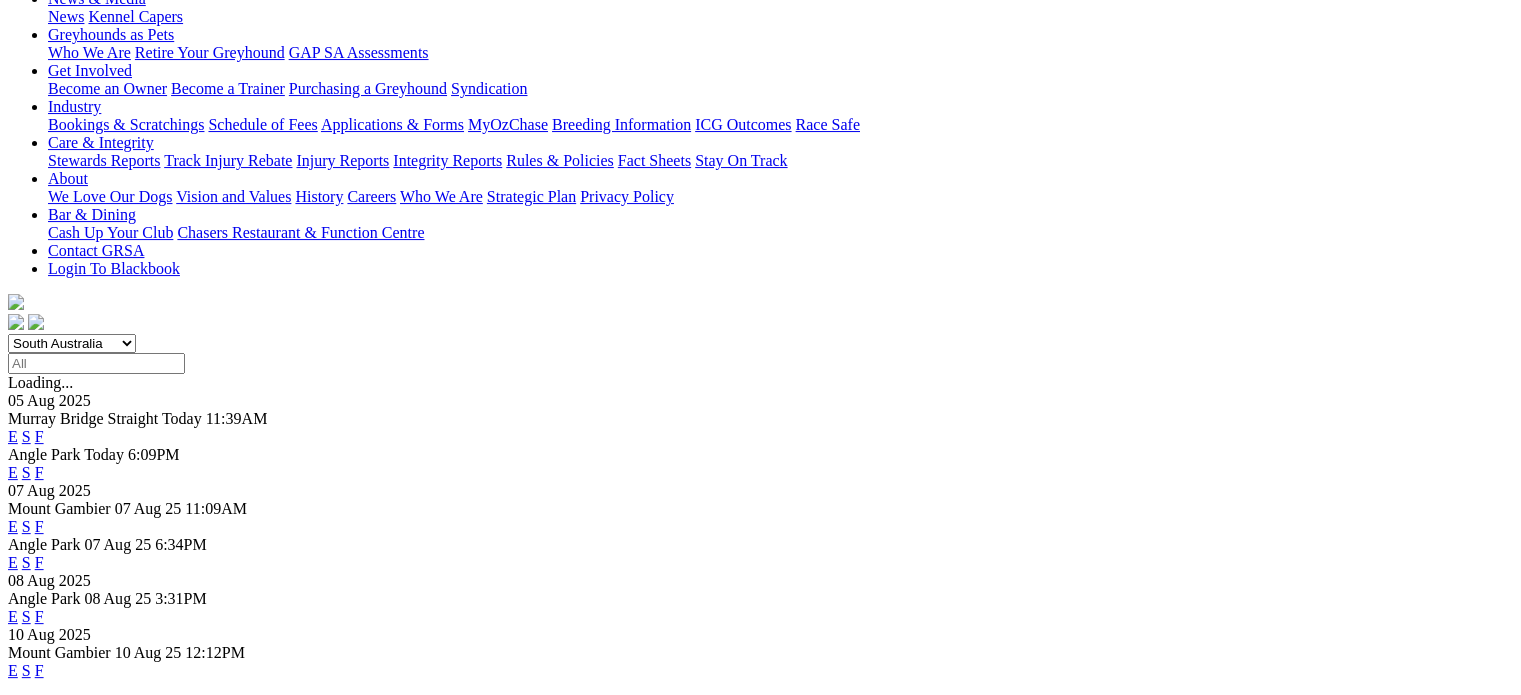 scroll, scrollTop: 320, scrollLeft: 0, axis: vertical 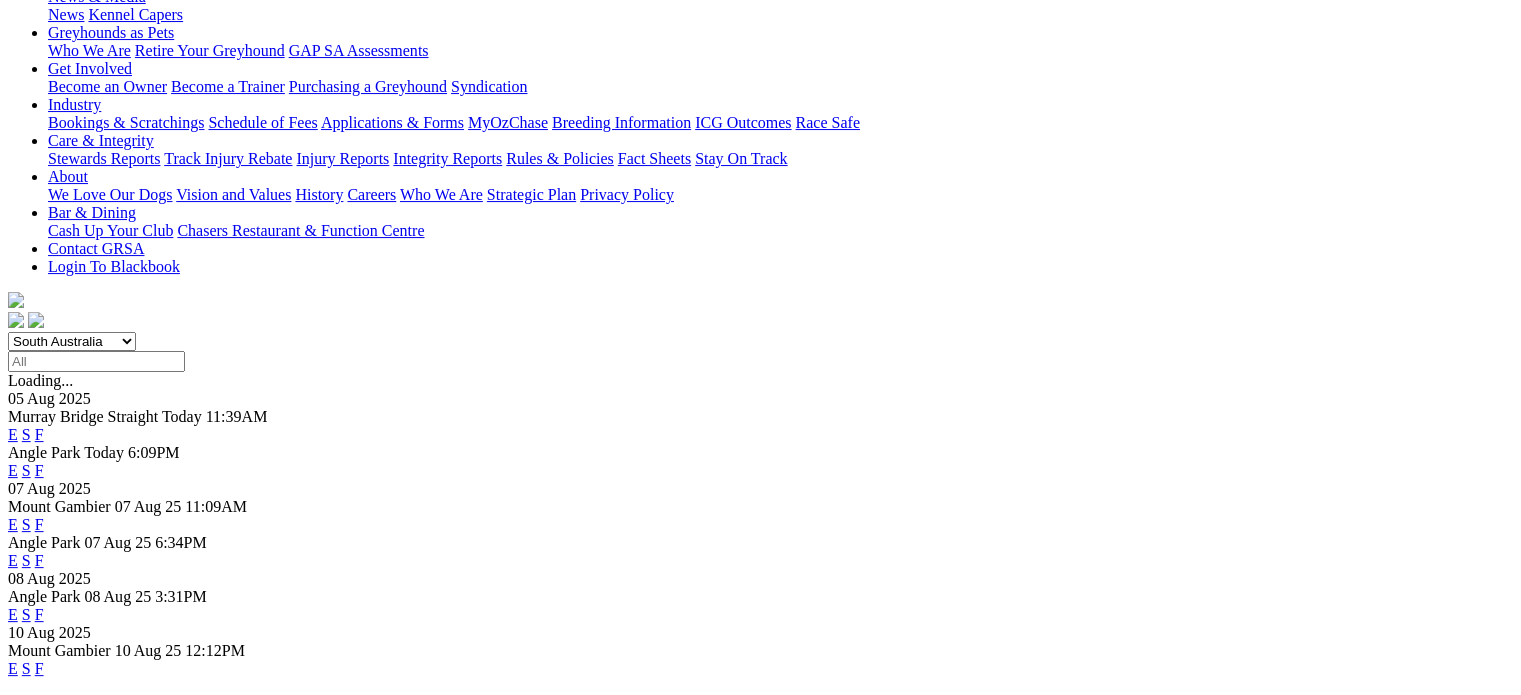 click on "F" at bounding box center [39, 560] 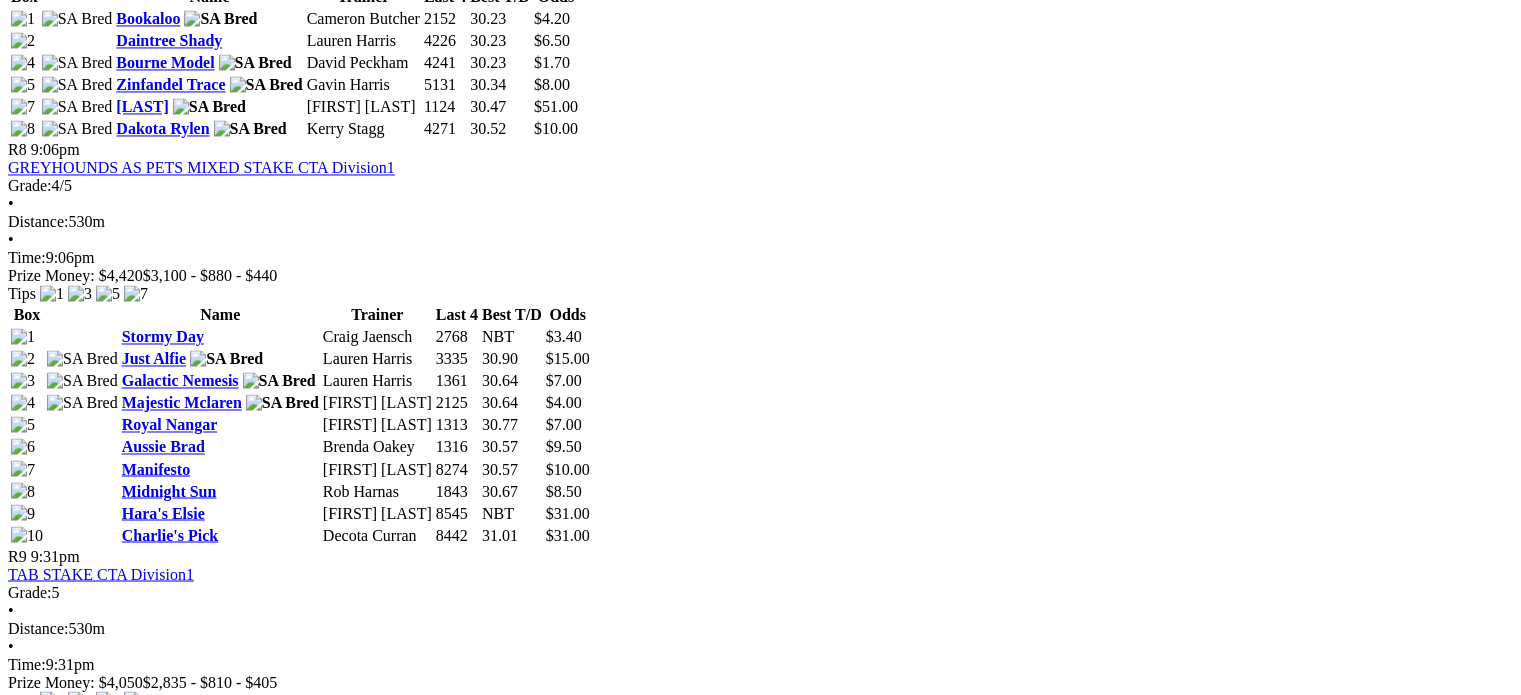 scroll, scrollTop: 3360, scrollLeft: 0, axis: vertical 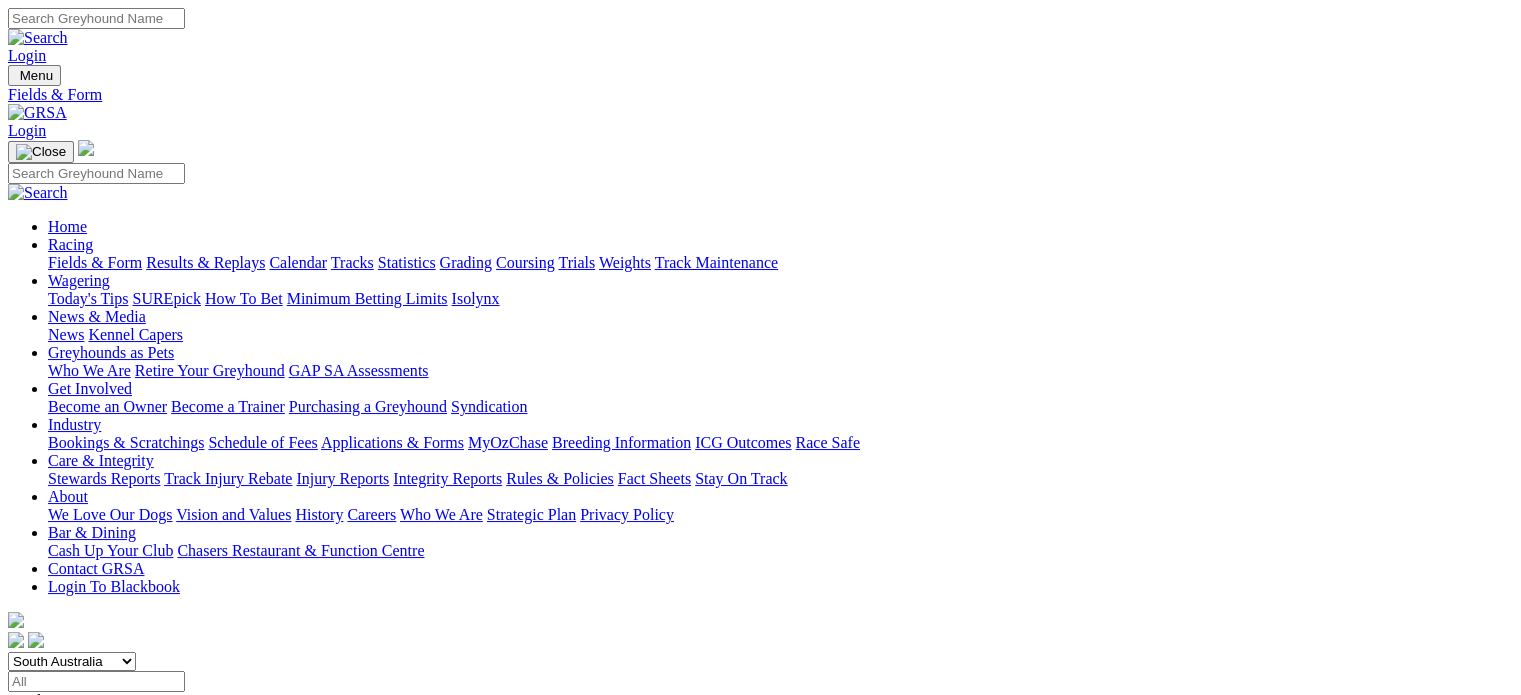 click on "F" at bounding box center [39, 844] 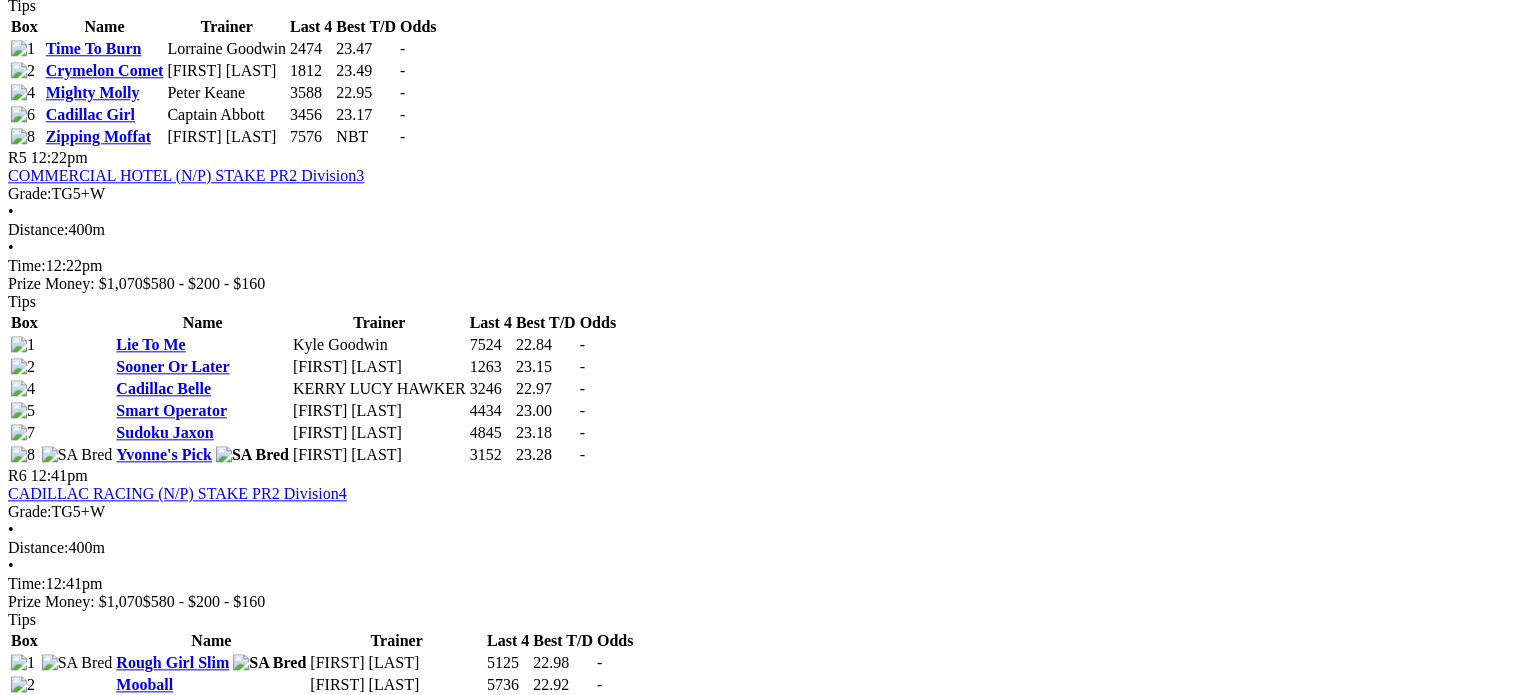 scroll, scrollTop: 2160, scrollLeft: 0, axis: vertical 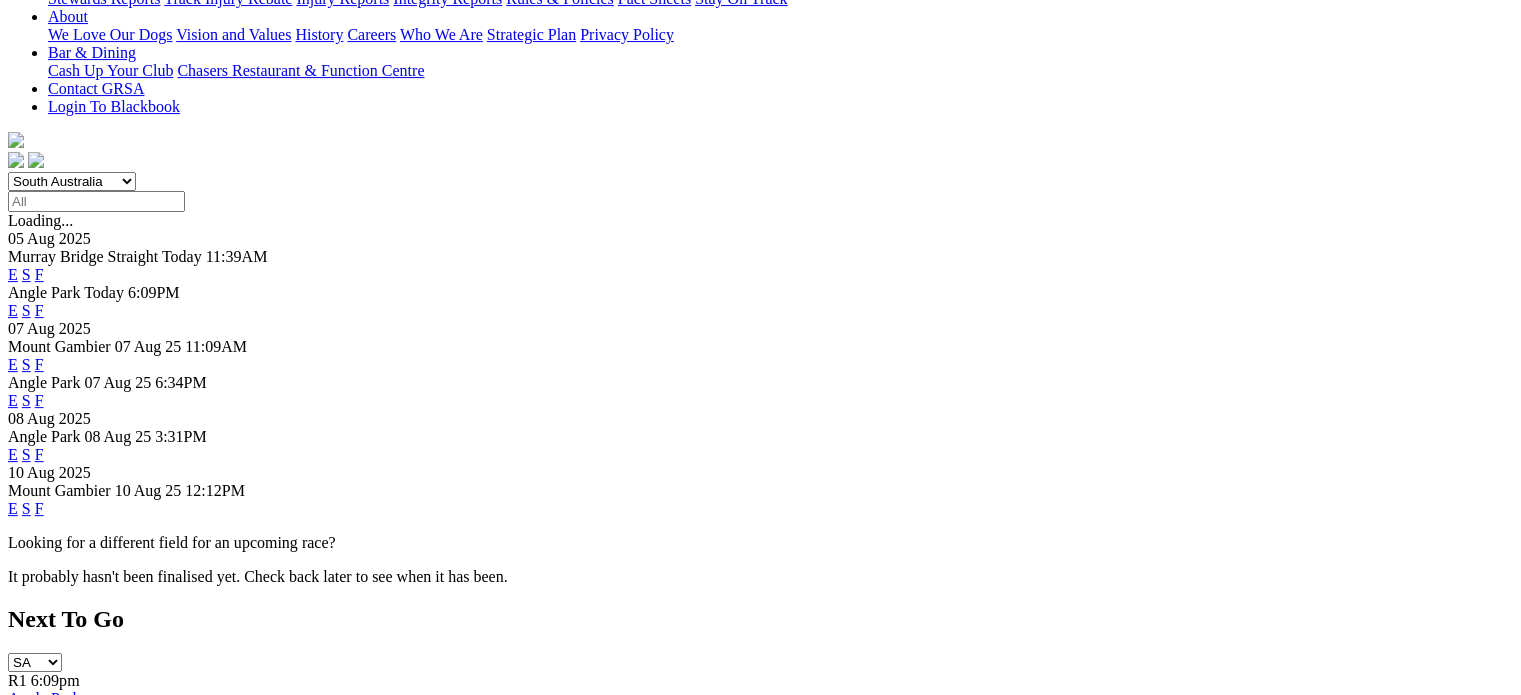 click on "F" at bounding box center (39, 508) 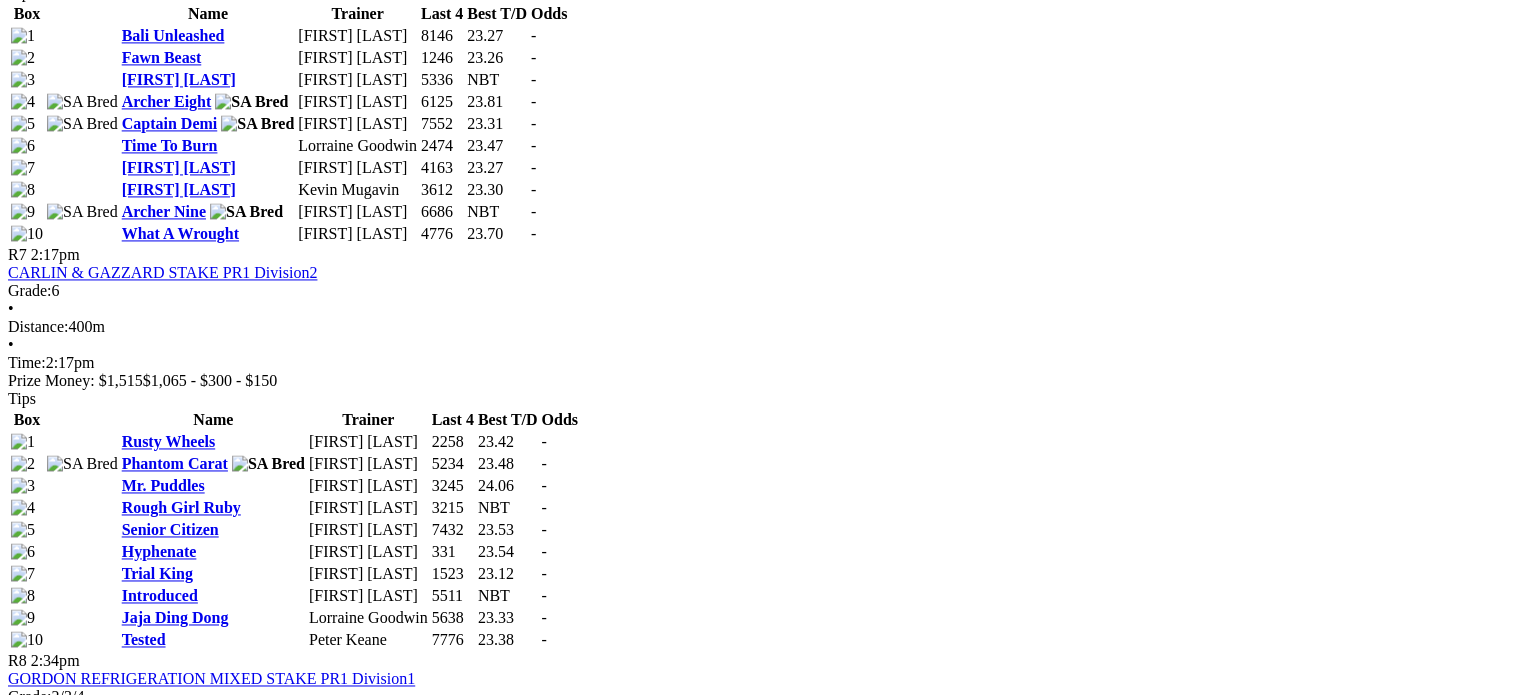 scroll, scrollTop: 3000, scrollLeft: 0, axis: vertical 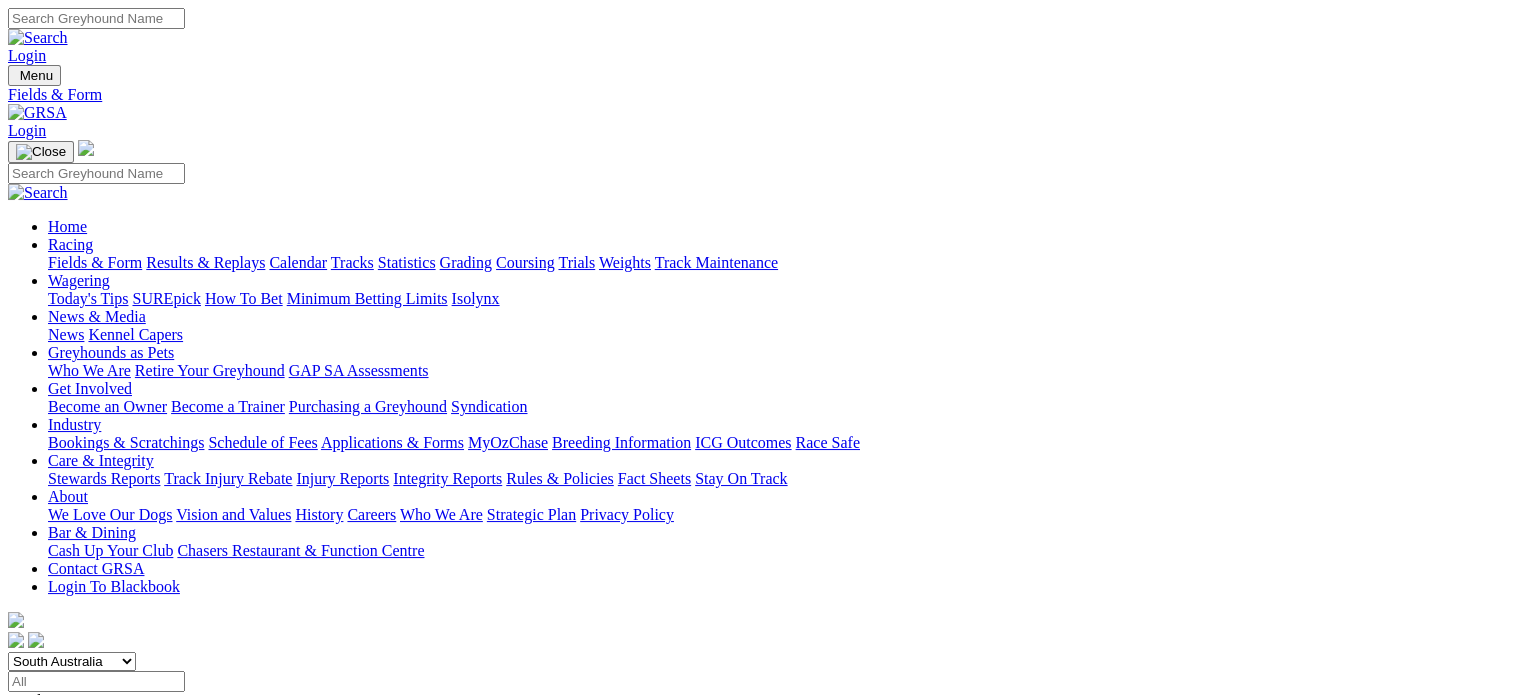 click on "F" at bounding box center (39, 754) 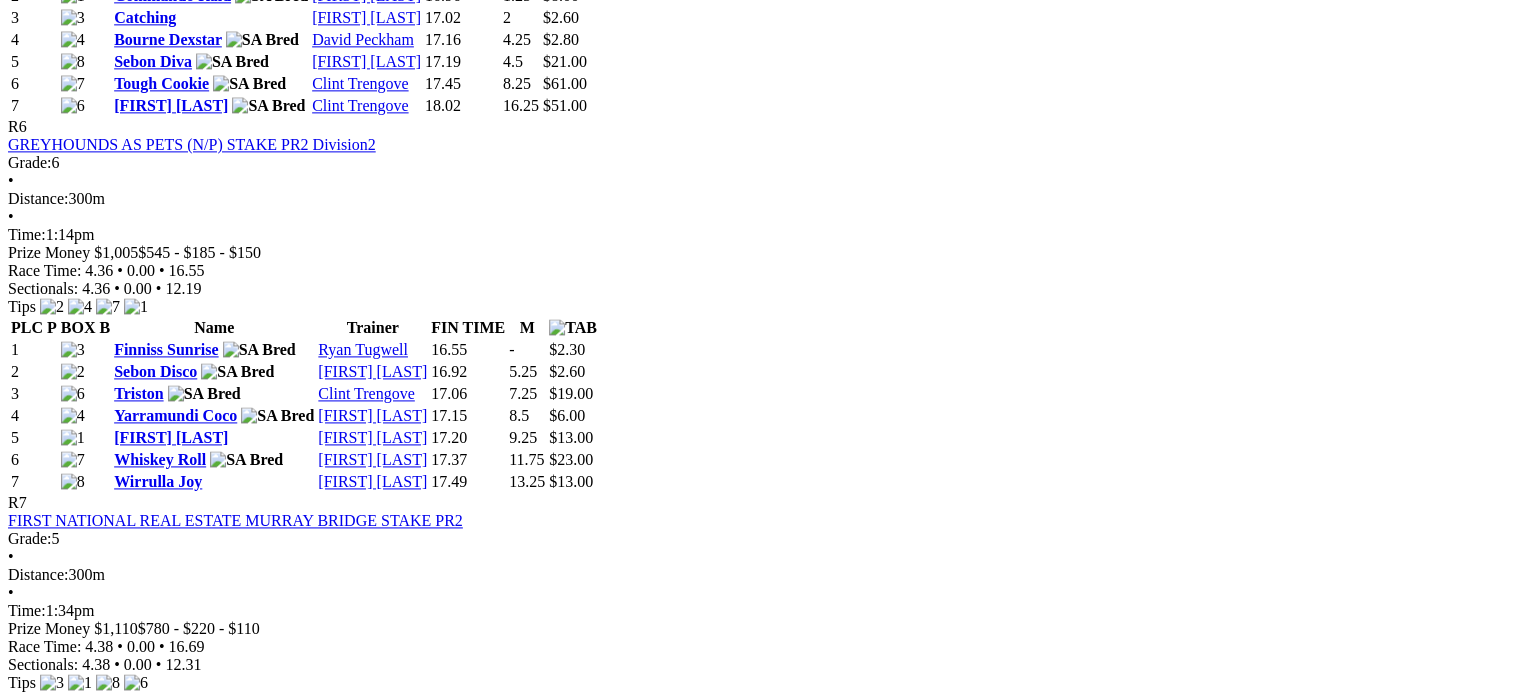 scroll, scrollTop: 2720, scrollLeft: 0, axis: vertical 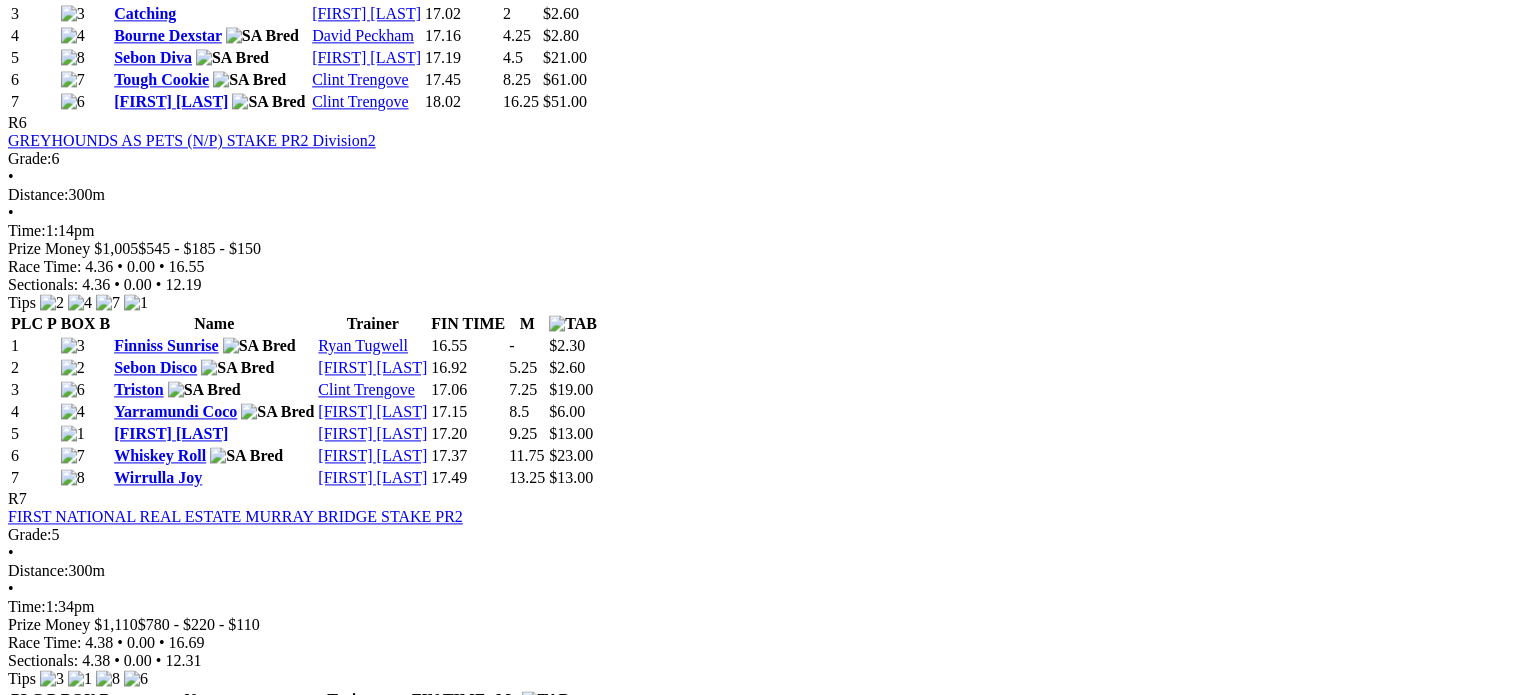 click on "Login
Menu
Results - Murray Bridge Straight - Summary
Login
Home
Racing
Fields & Form
Results & Replays Calendar Tracks" at bounding box center [760, 638] 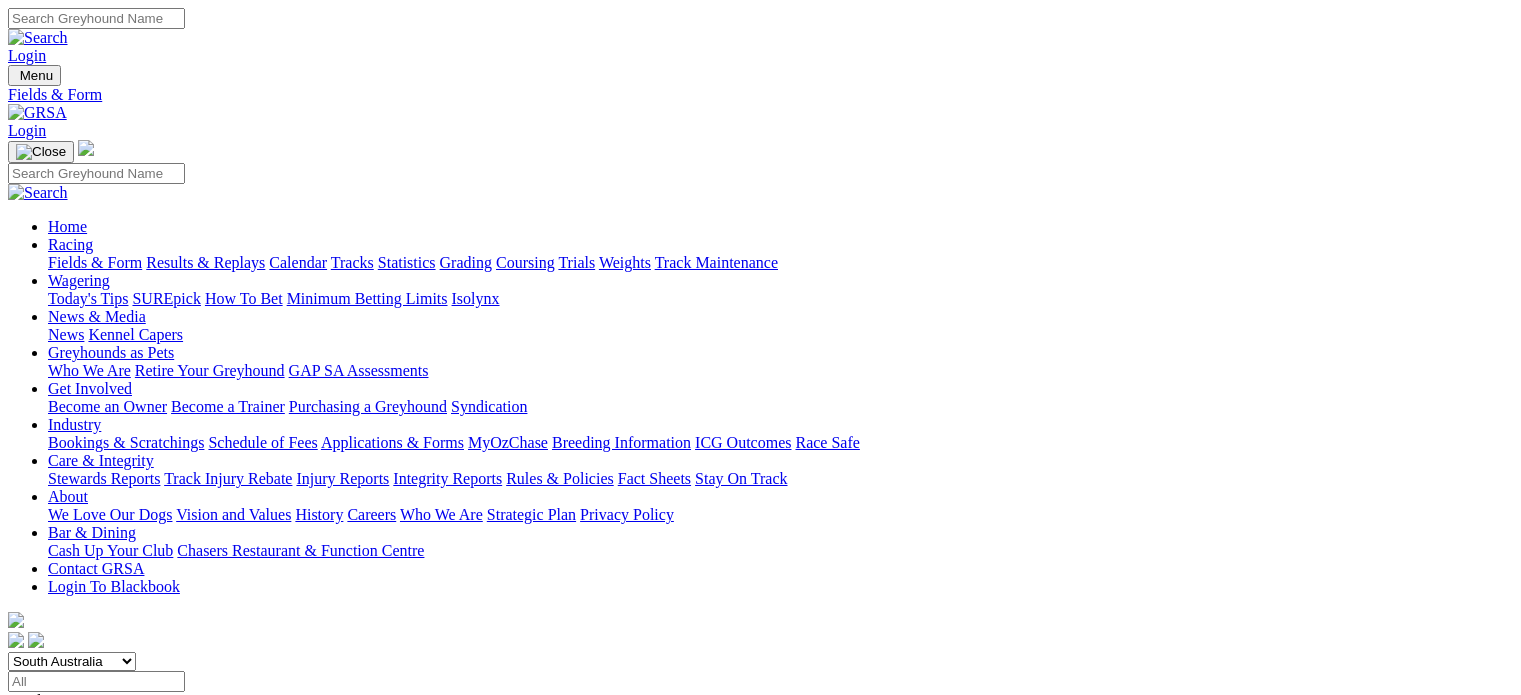 scroll, scrollTop: 0, scrollLeft: 0, axis: both 